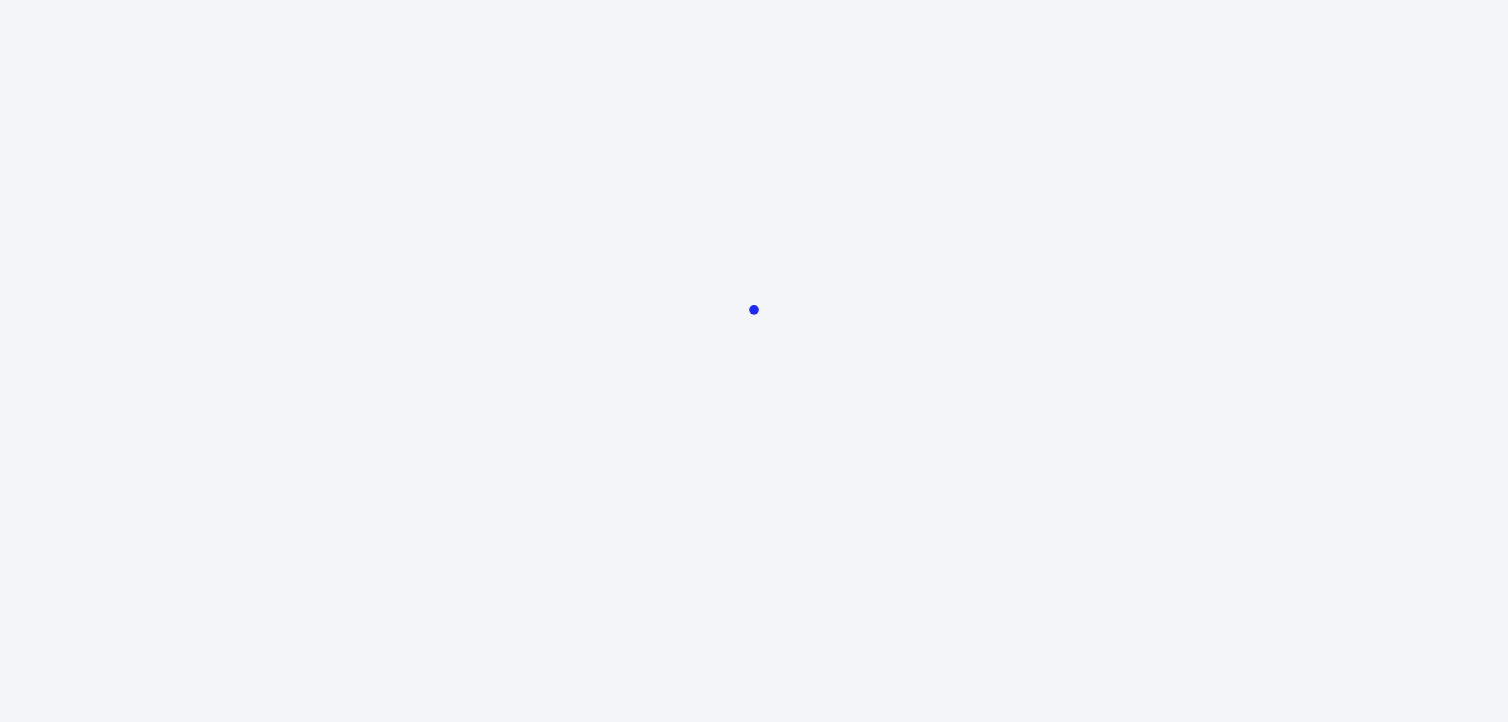 scroll, scrollTop: 0, scrollLeft: 0, axis: both 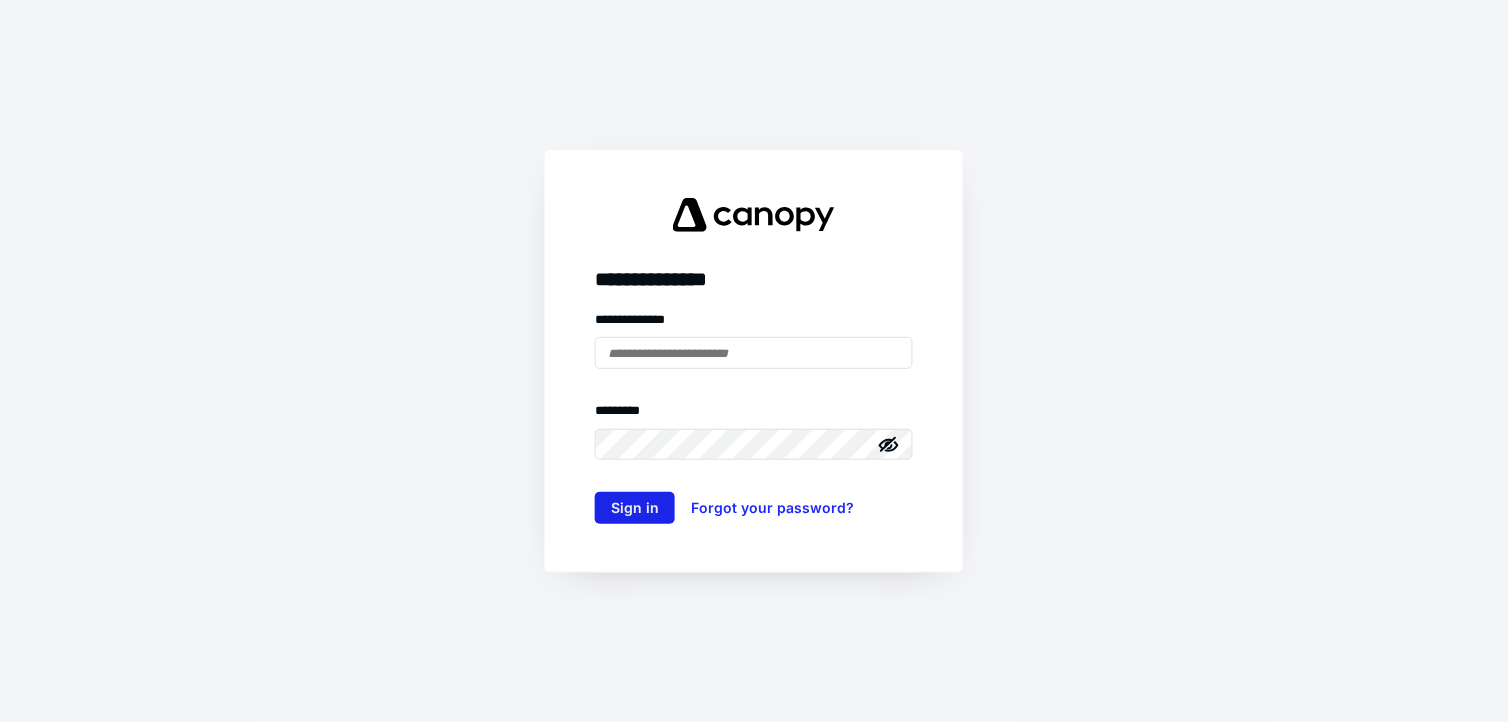 type on "**********" 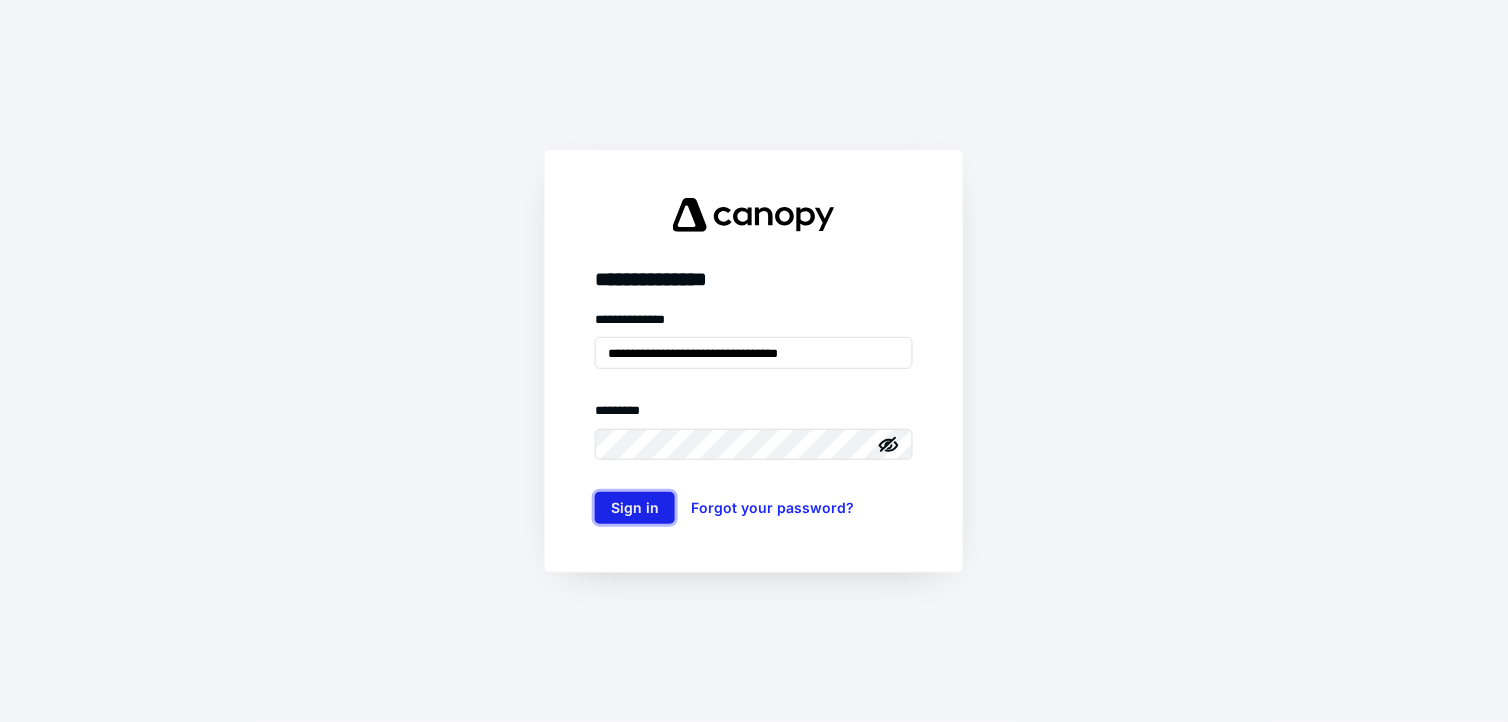 click on "Sign in" at bounding box center (635, 508) 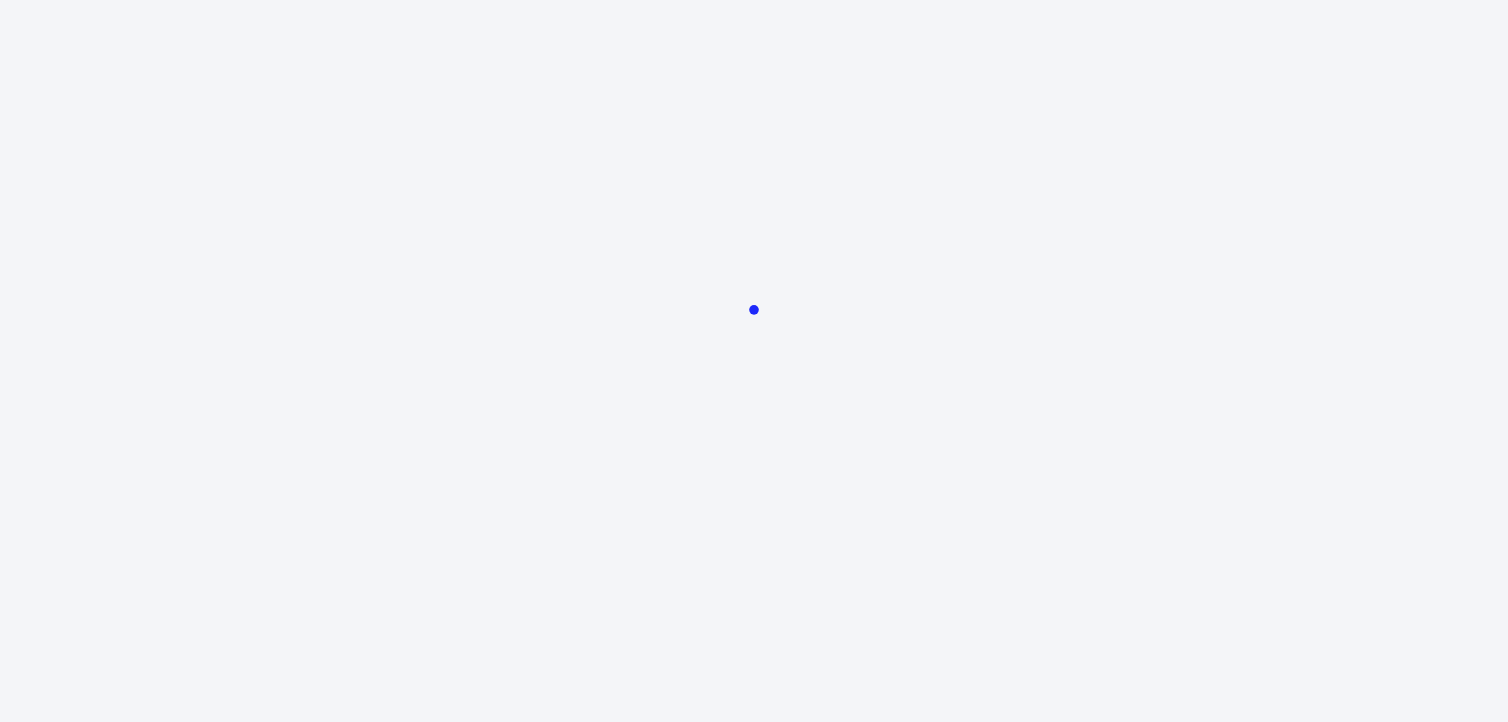 scroll, scrollTop: 0, scrollLeft: 0, axis: both 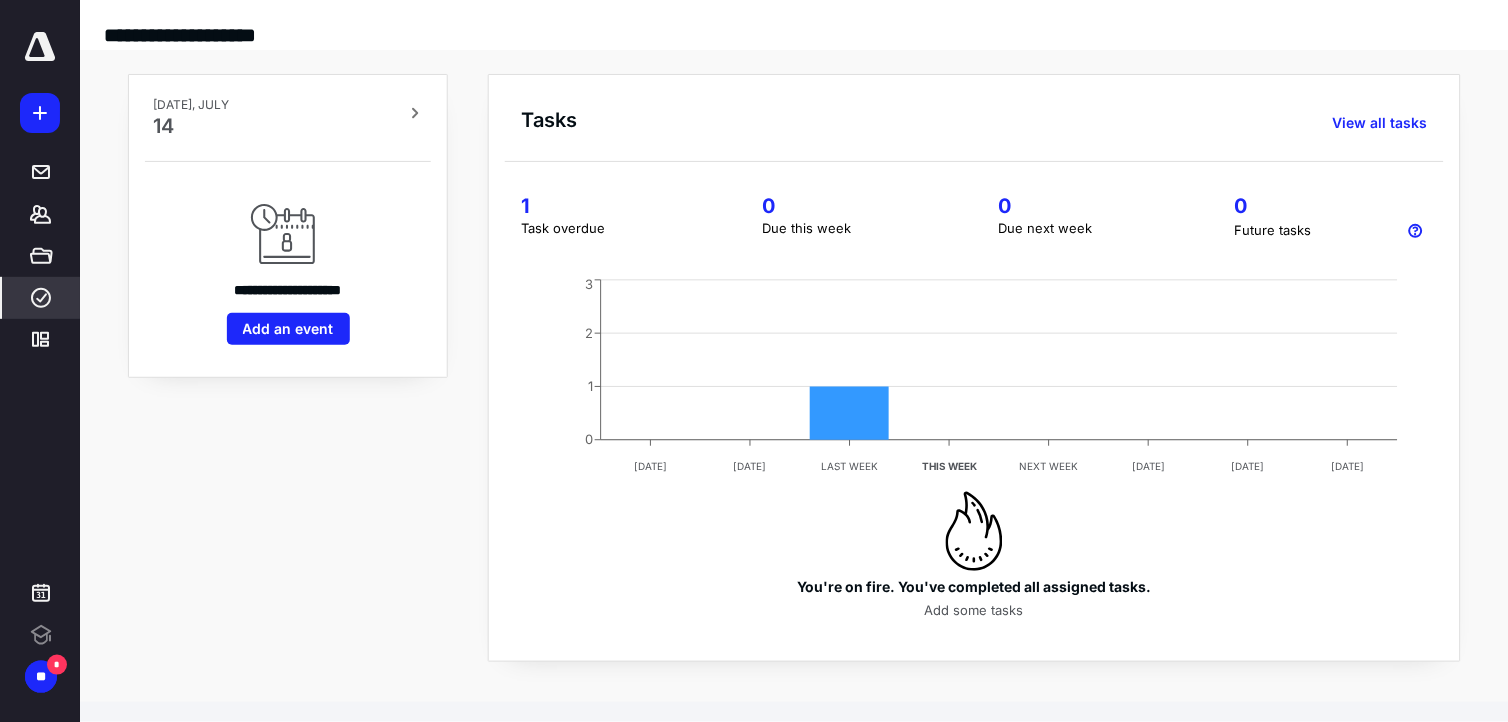 click 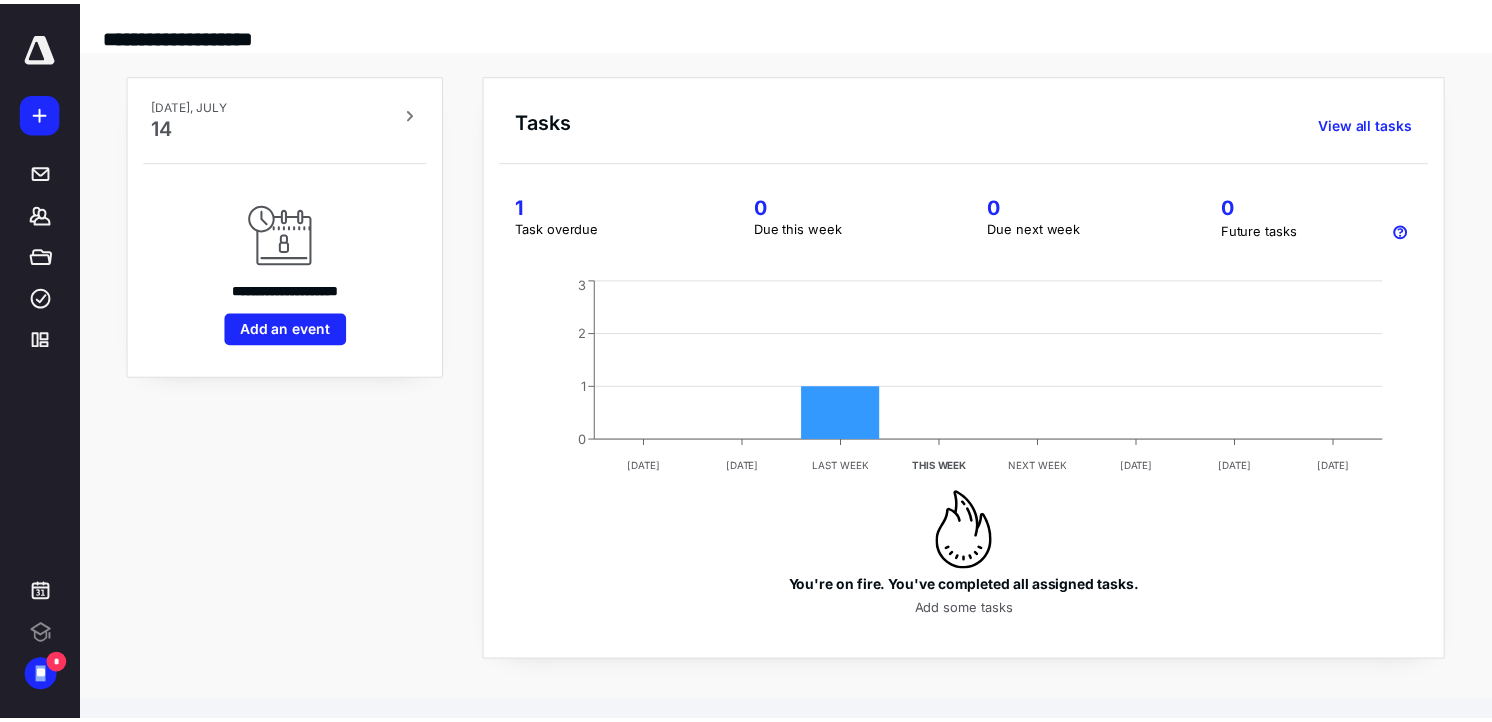 scroll, scrollTop: 0, scrollLeft: 0, axis: both 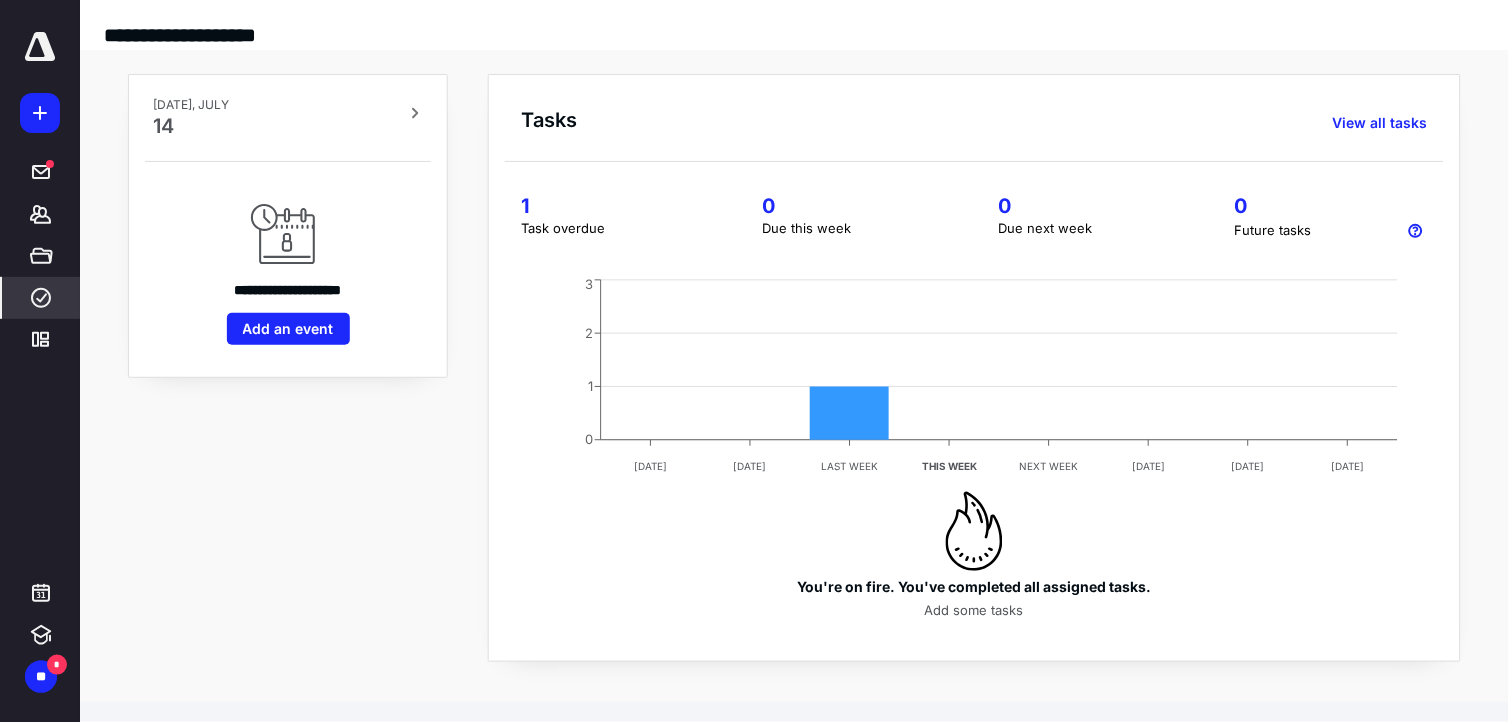 drag, startPoint x: 92, startPoint y: 277, endPoint x: 51, endPoint y: 287, distance: 42.201897 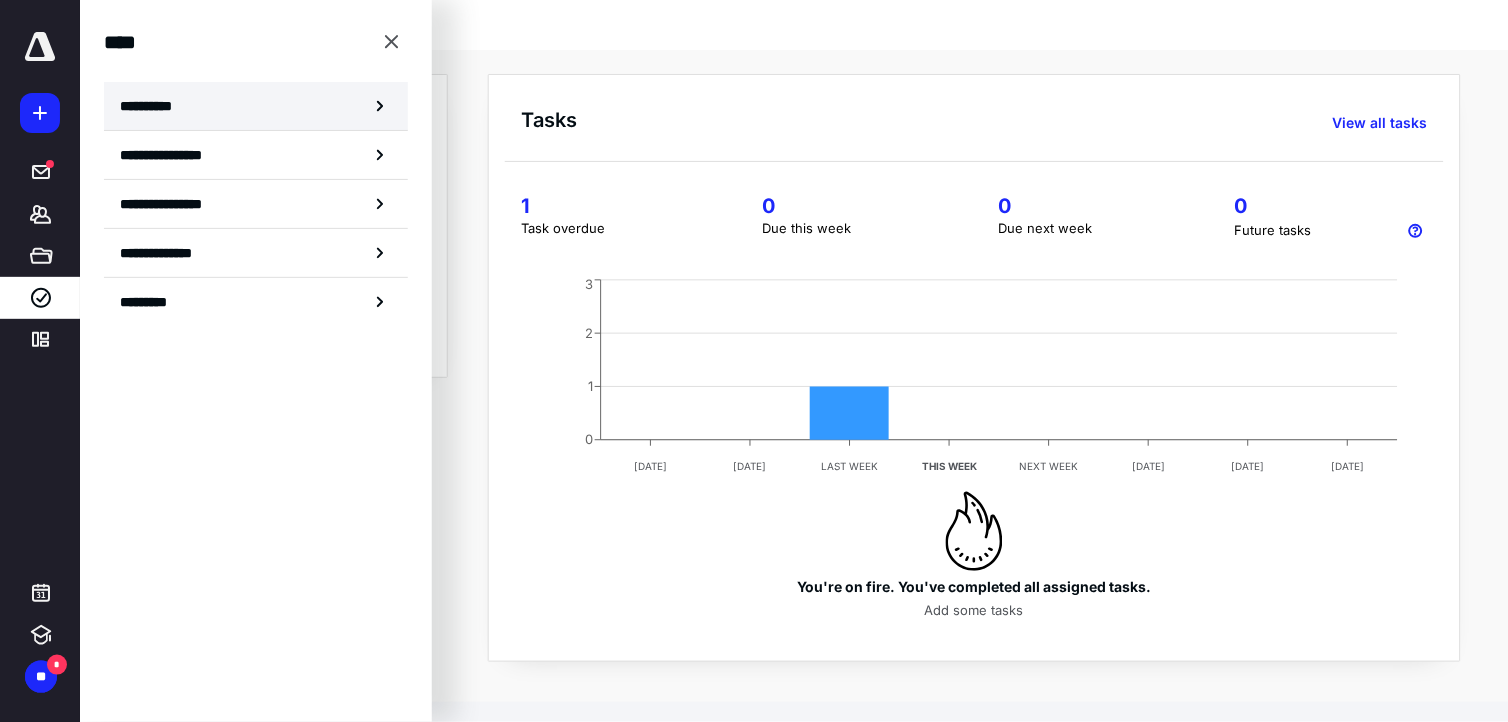 click on "**********" at bounding box center (153, 106) 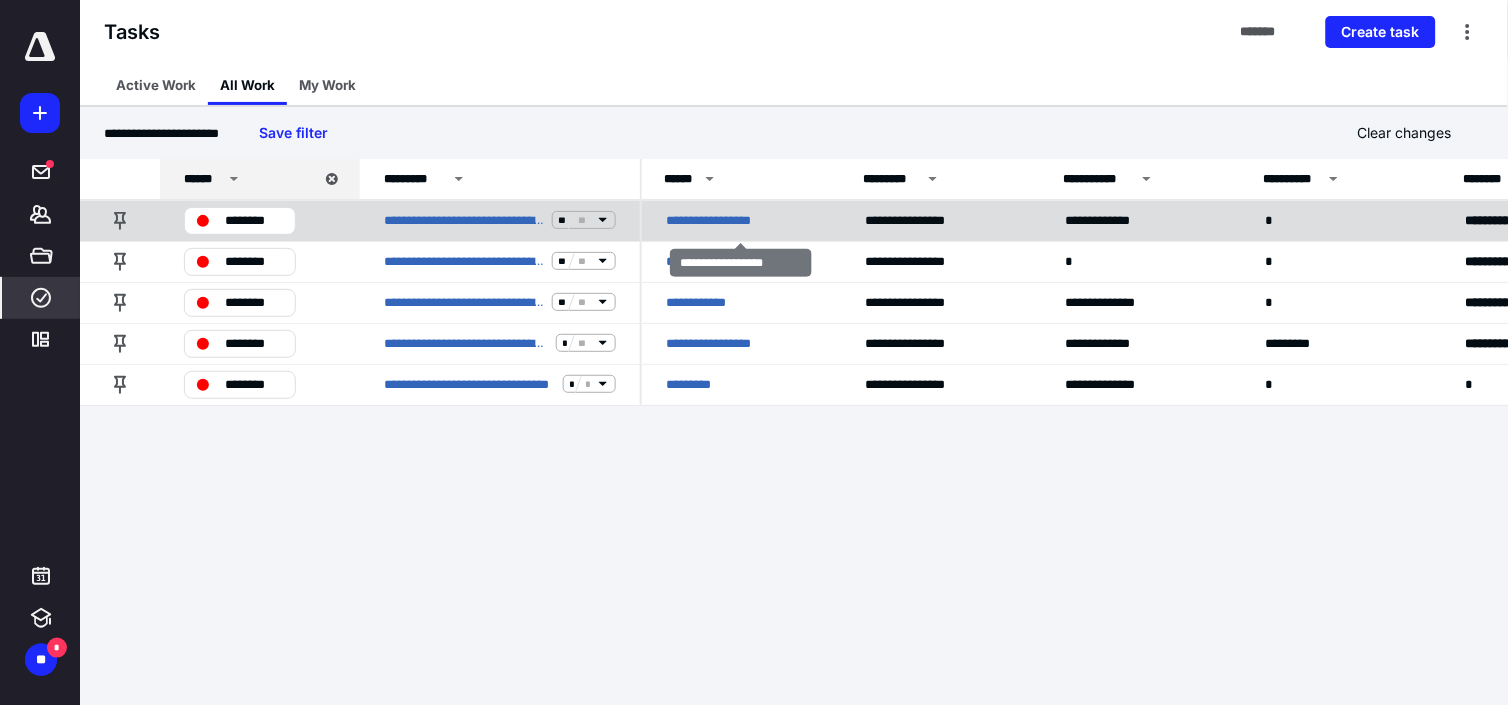 click on "**********" at bounding box center (731, 220) 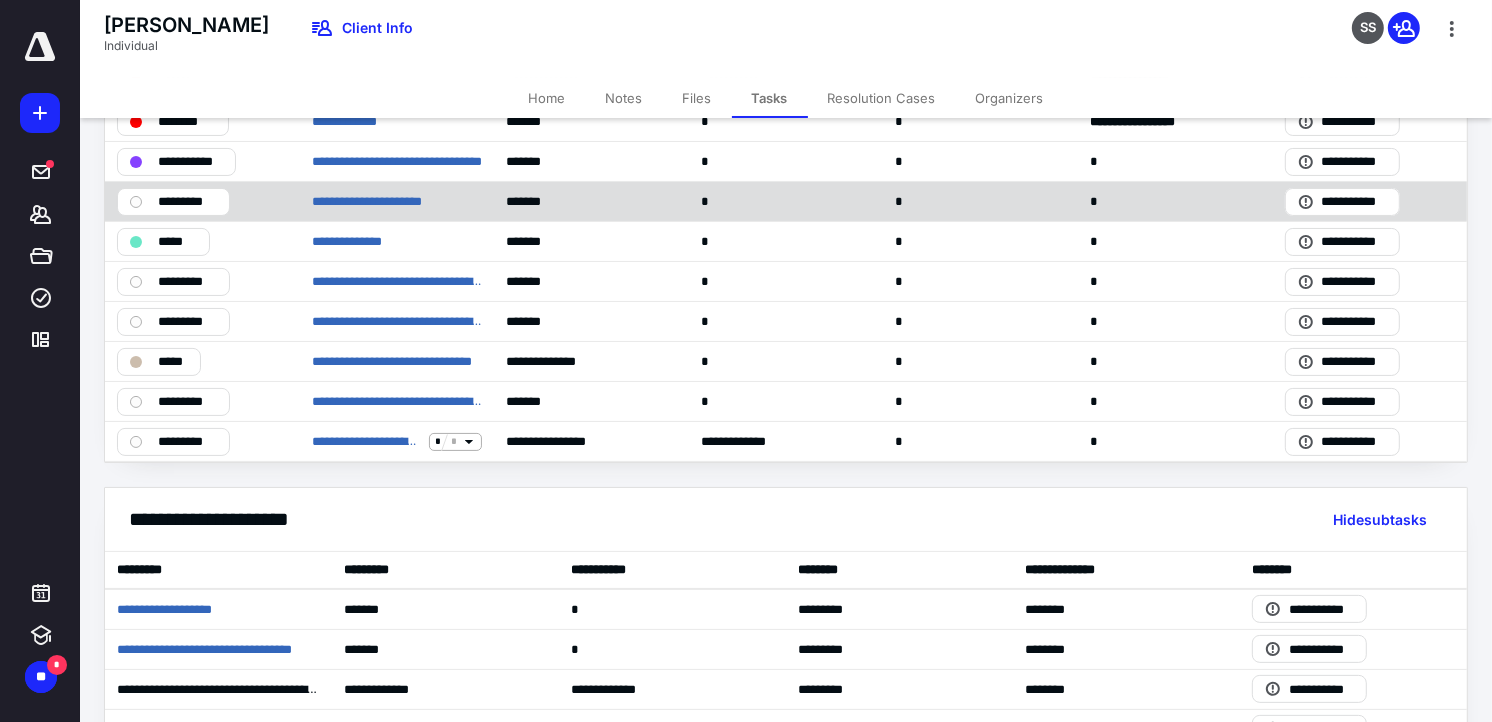scroll, scrollTop: 333, scrollLeft: 0, axis: vertical 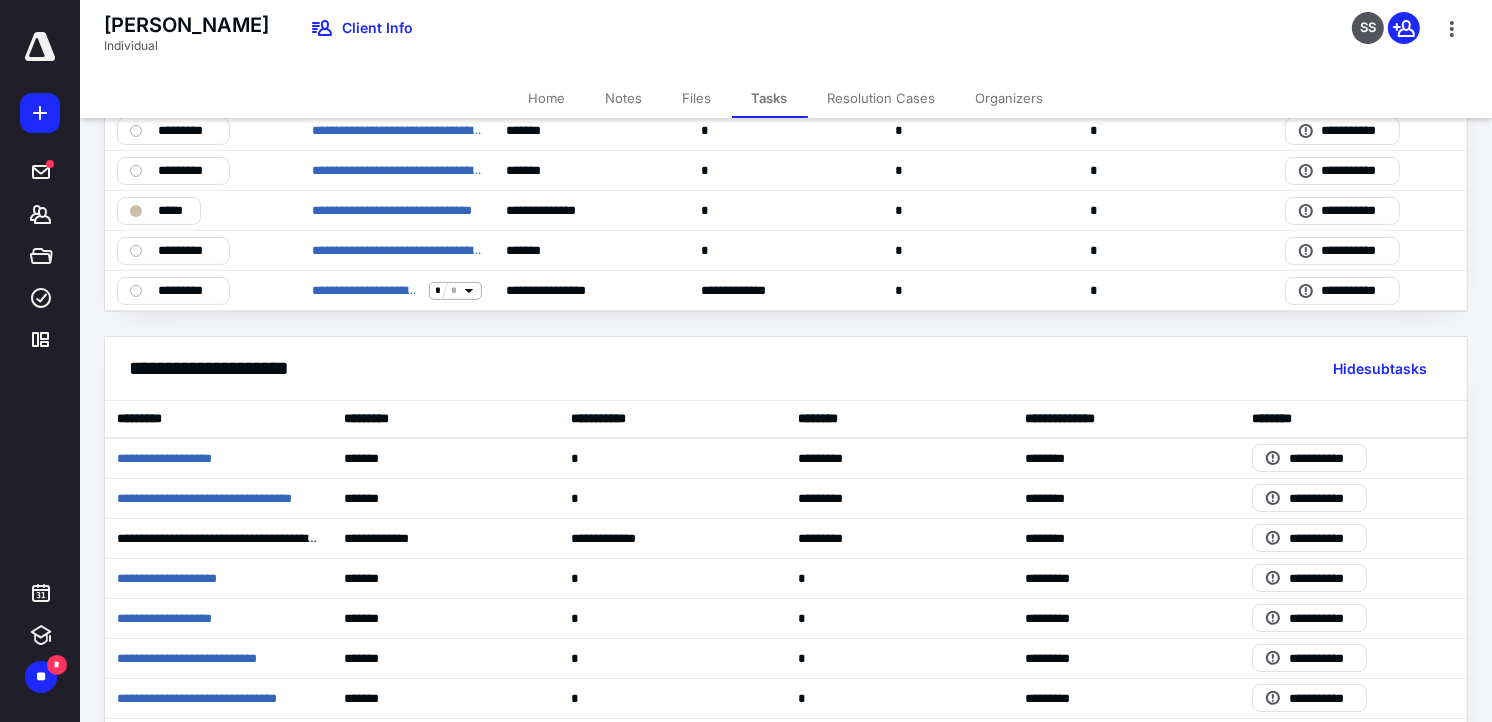 drag, startPoint x: 537, startPoint y: 72, endPoint x: 536, endPoint y: 86, distance: 14.035668 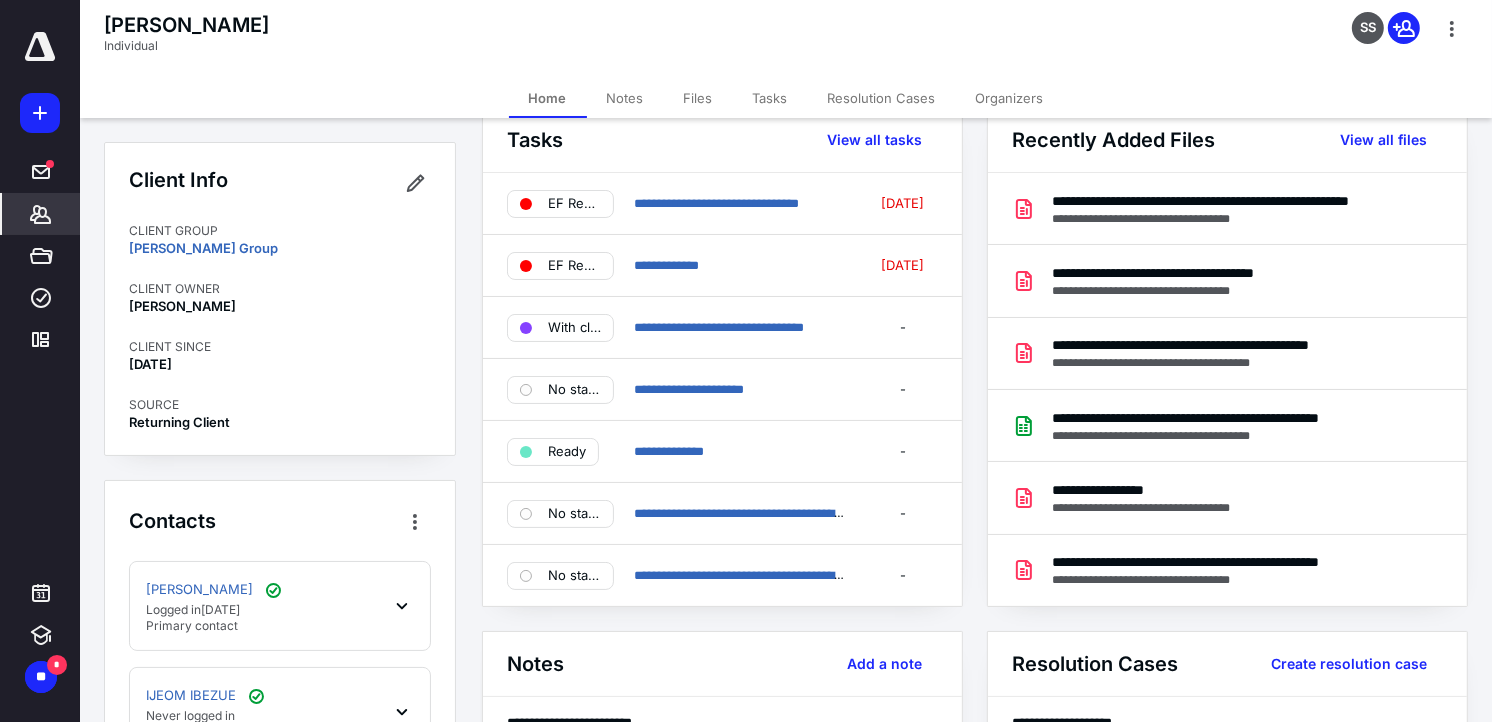scroll, scrollTop: 0, scrollLeft: 0, axis: both 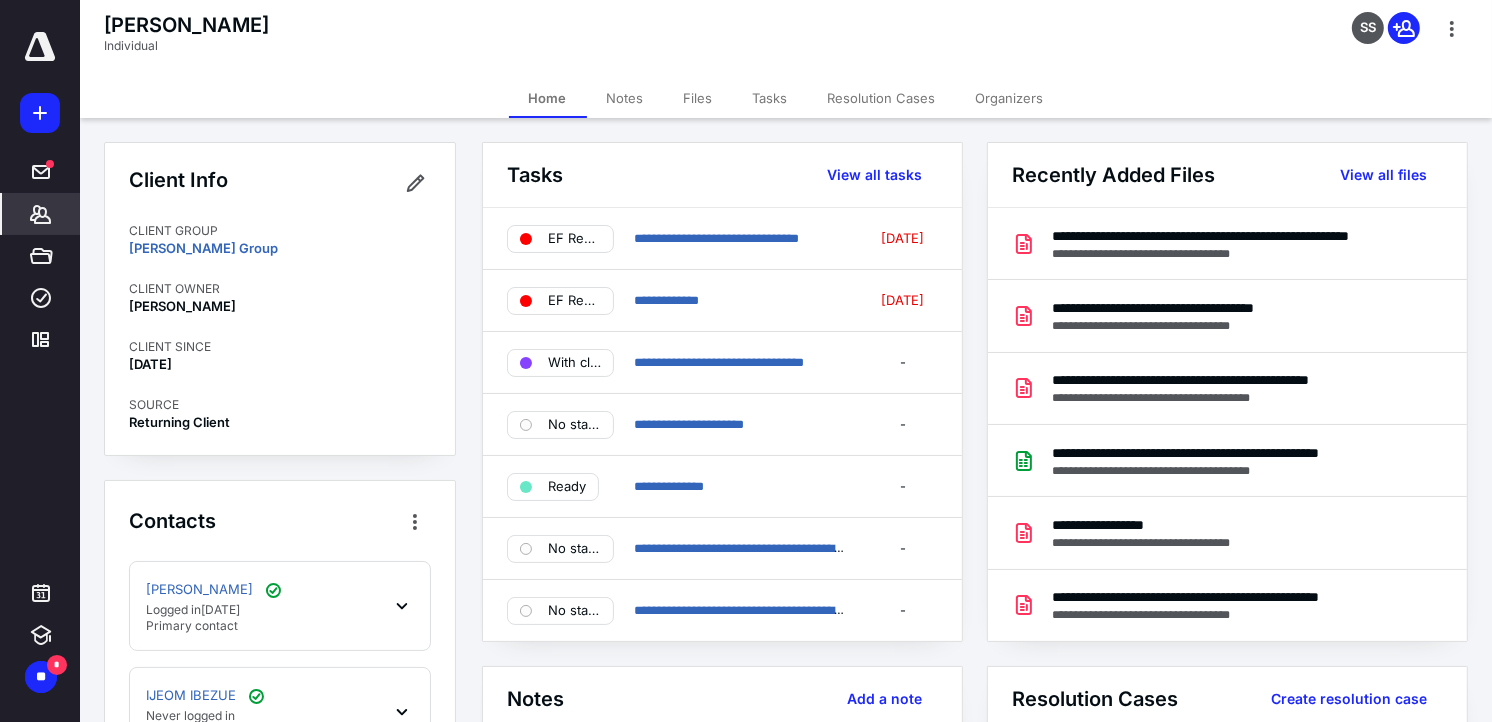 click on "[PERSON_NAME] Logged [DATE][DATE] Primary contact" at bounding box center (280, 606) 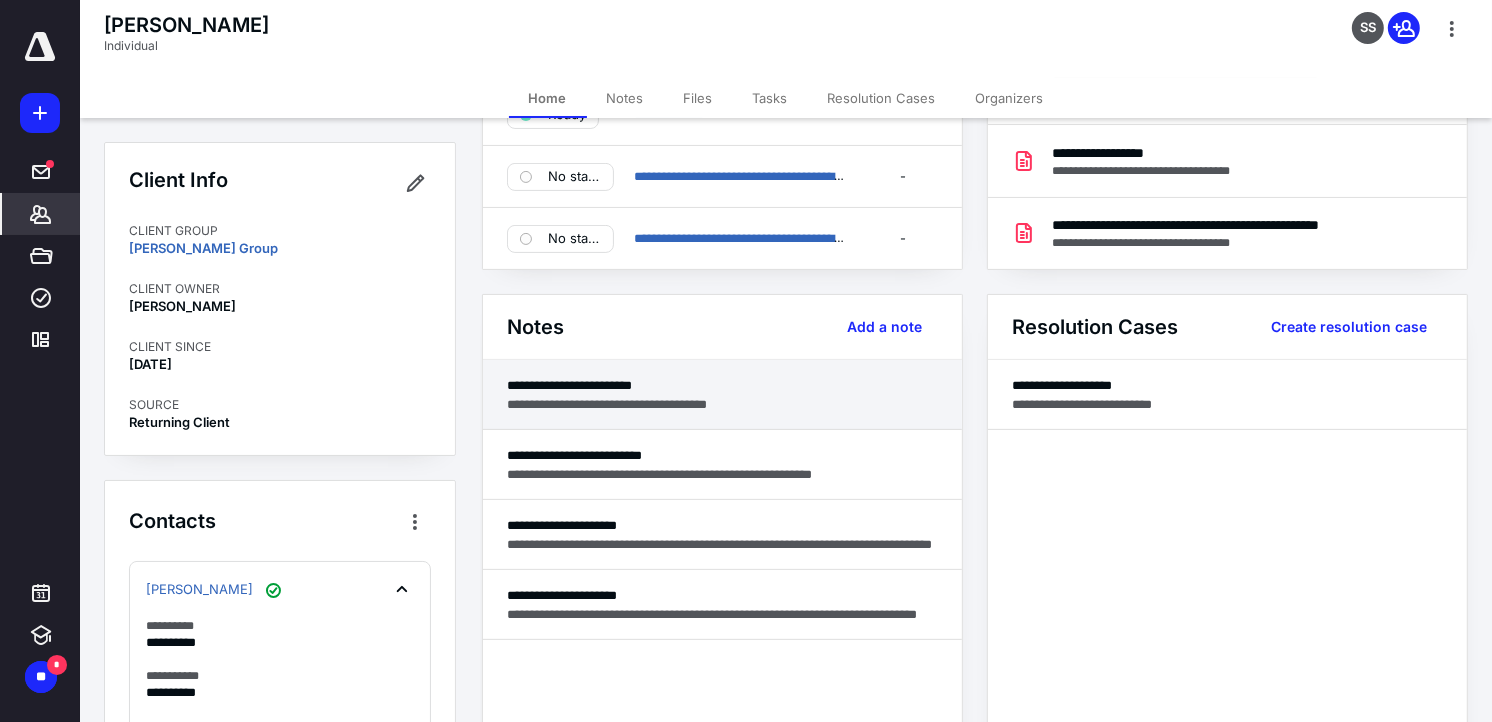 scroll, scrollTop: 444, scrollLeft: 0, axis: vertical 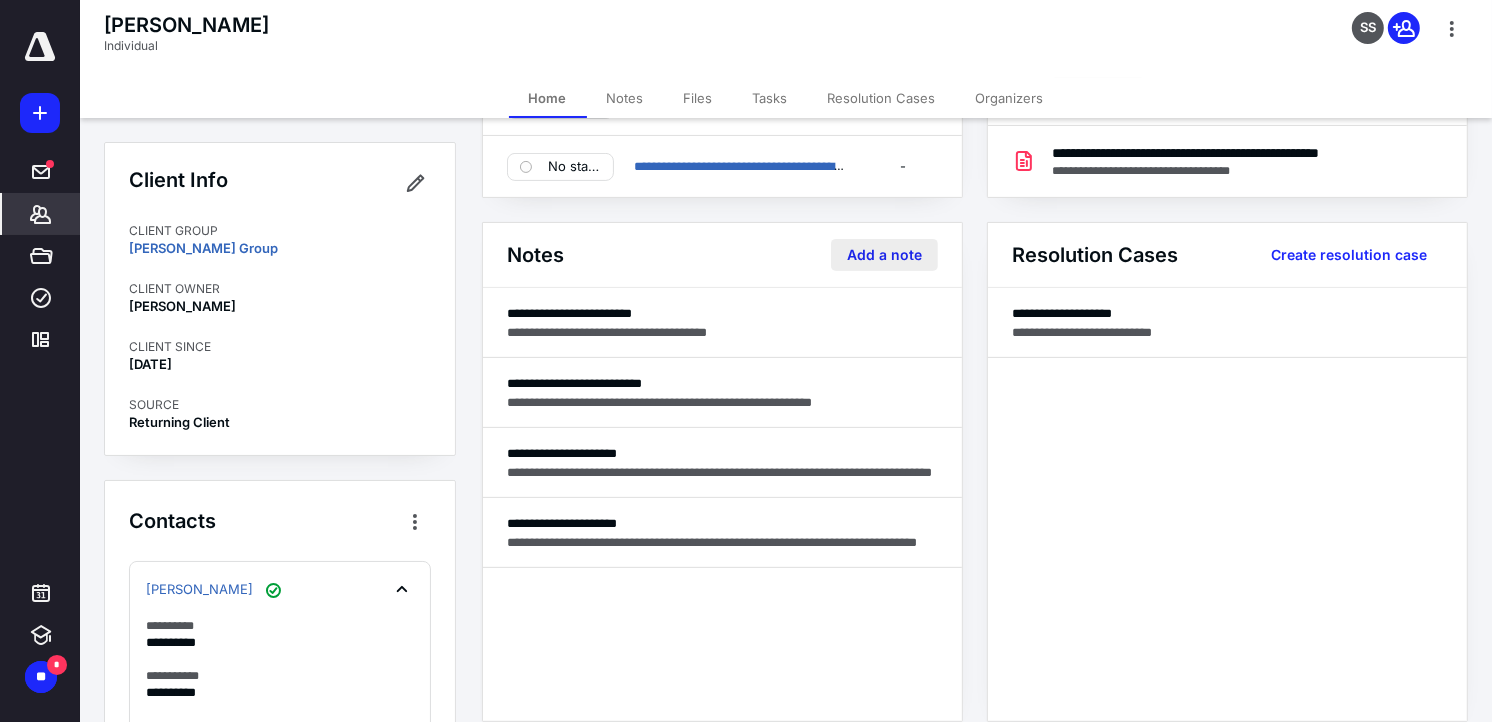 click on "Add a note" at bounding box center (884, 255) 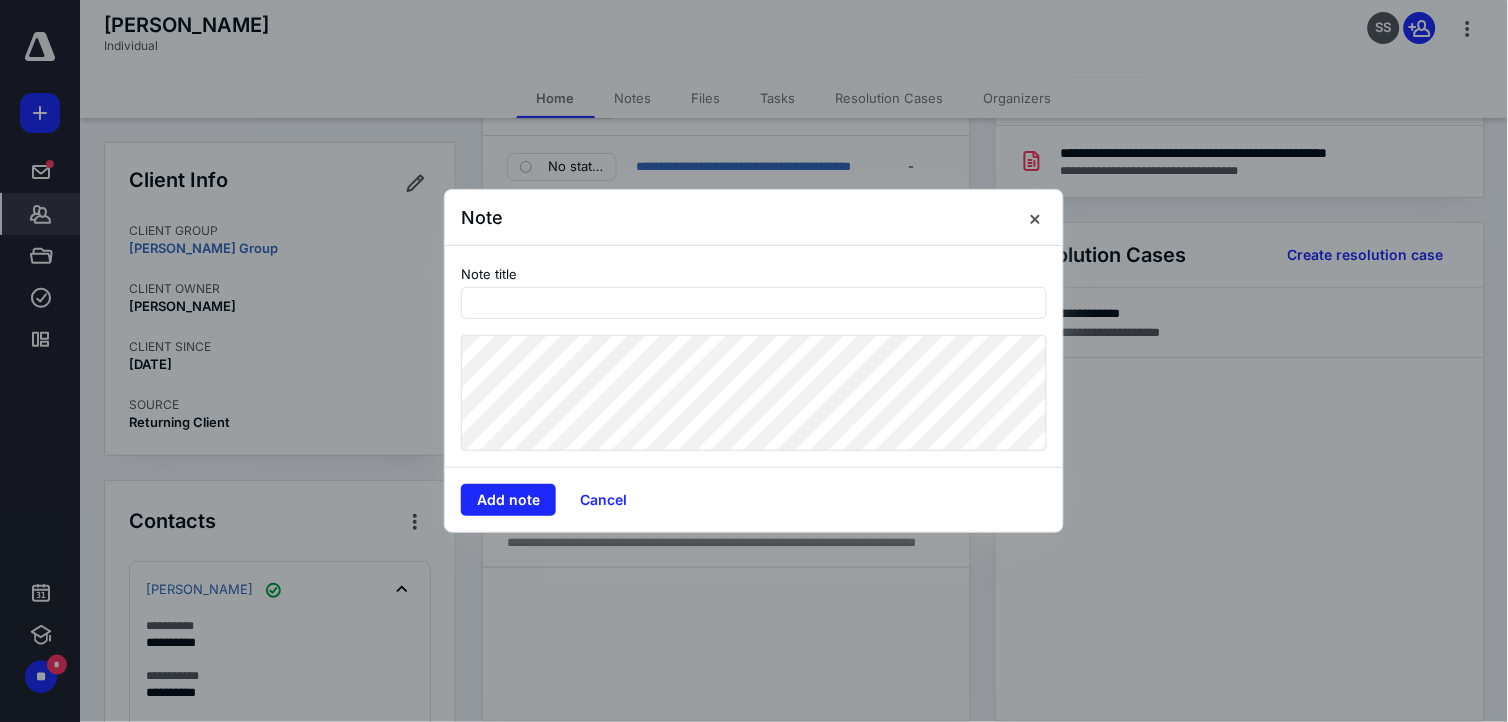 drag, startPoint x: 557, startPoint y: 307, endPoint x: 623, endPoint y: 326, distance: 68.68042 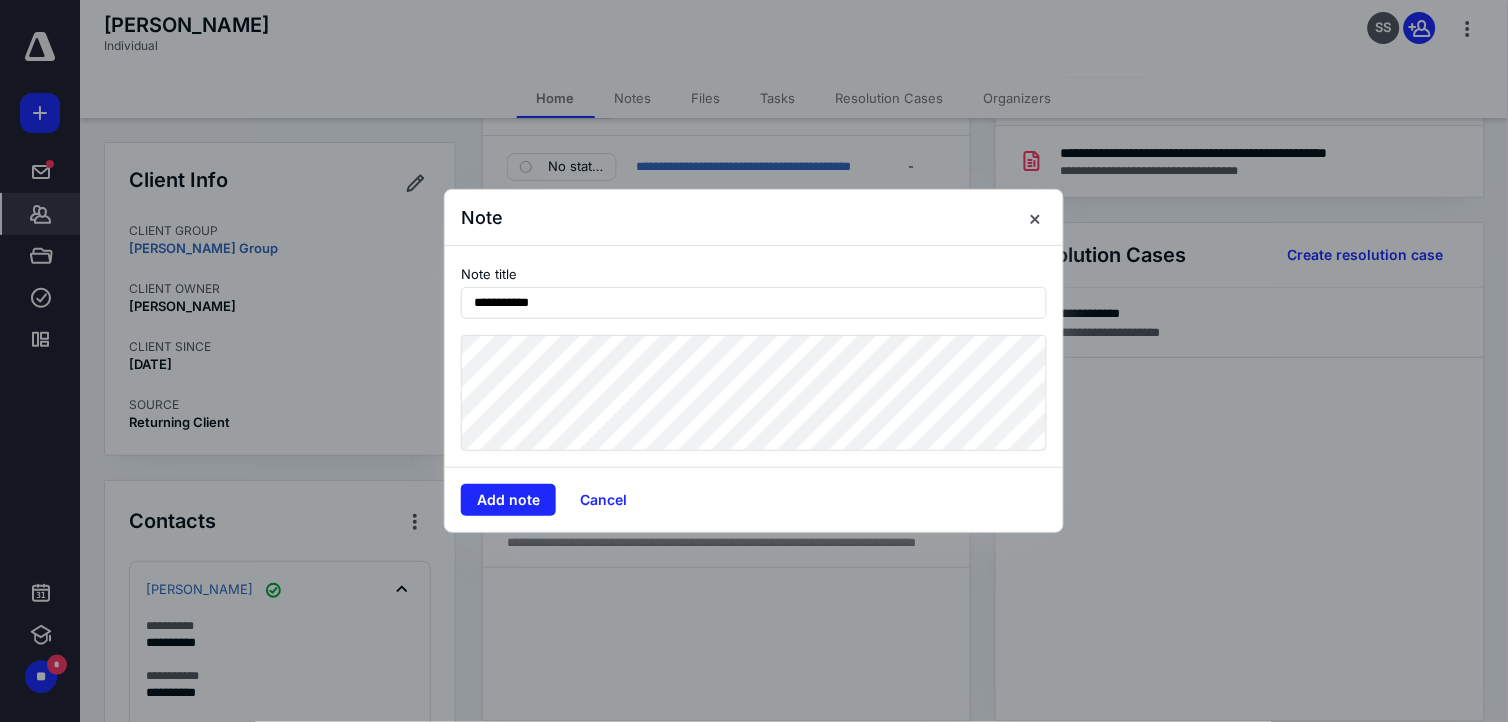 type on "**********" 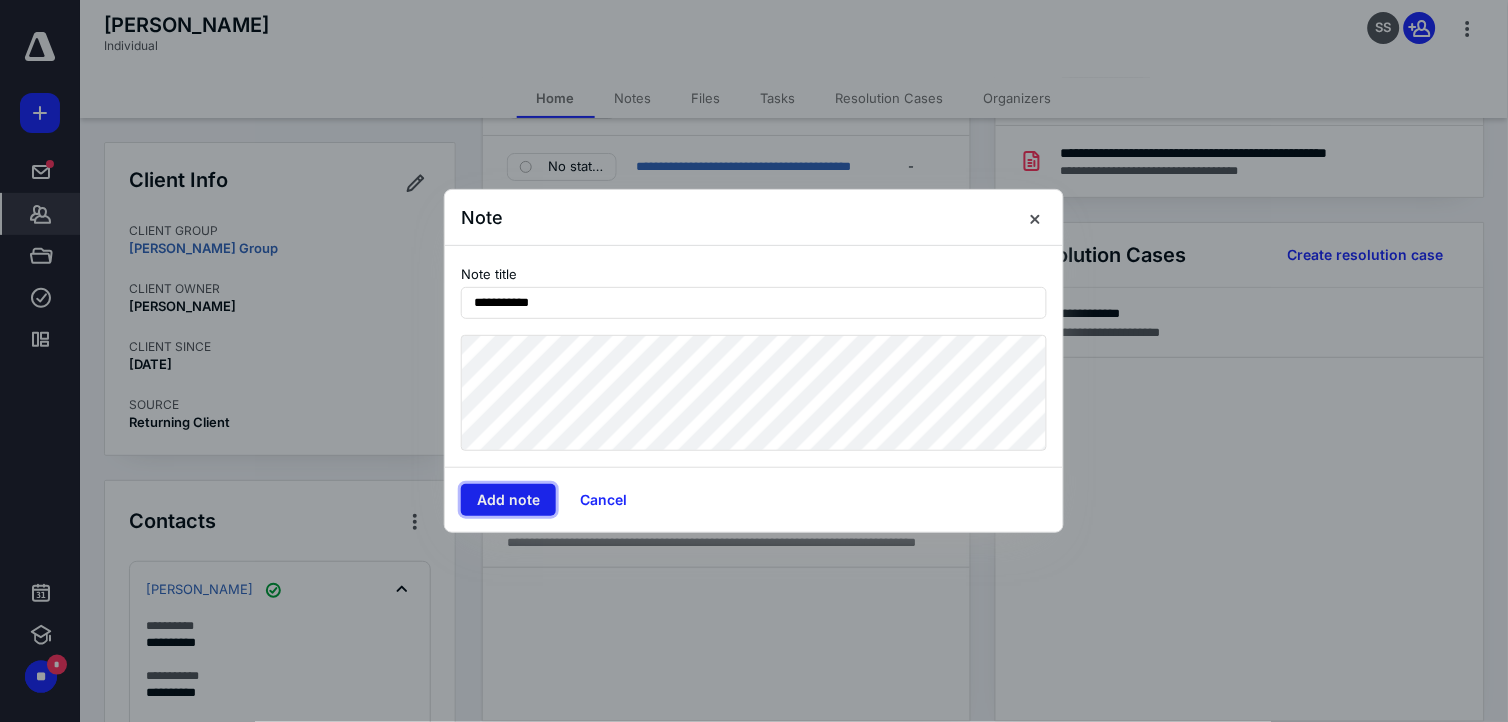 click on "Add note" at bounding box center (508, 500) 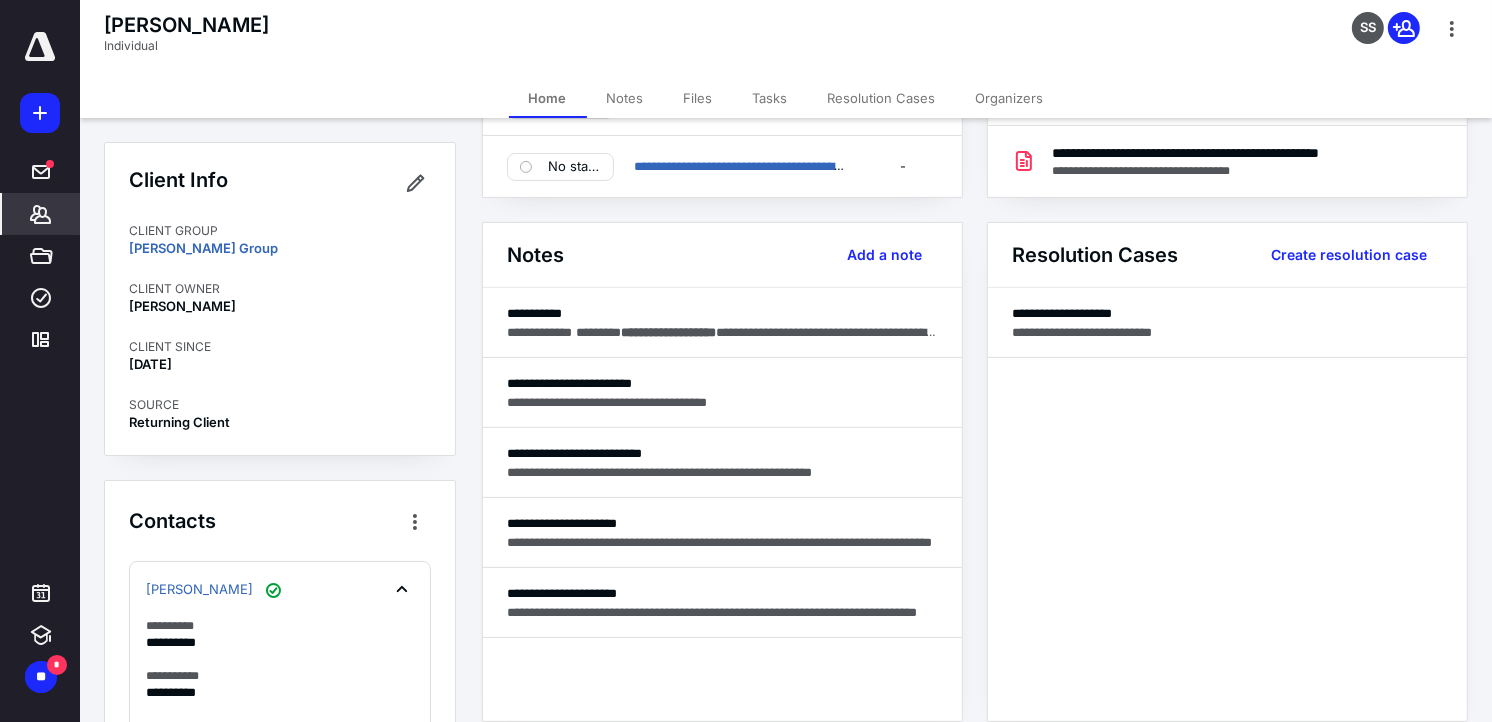 click on "Tasks" at bounding box center [770, 98] 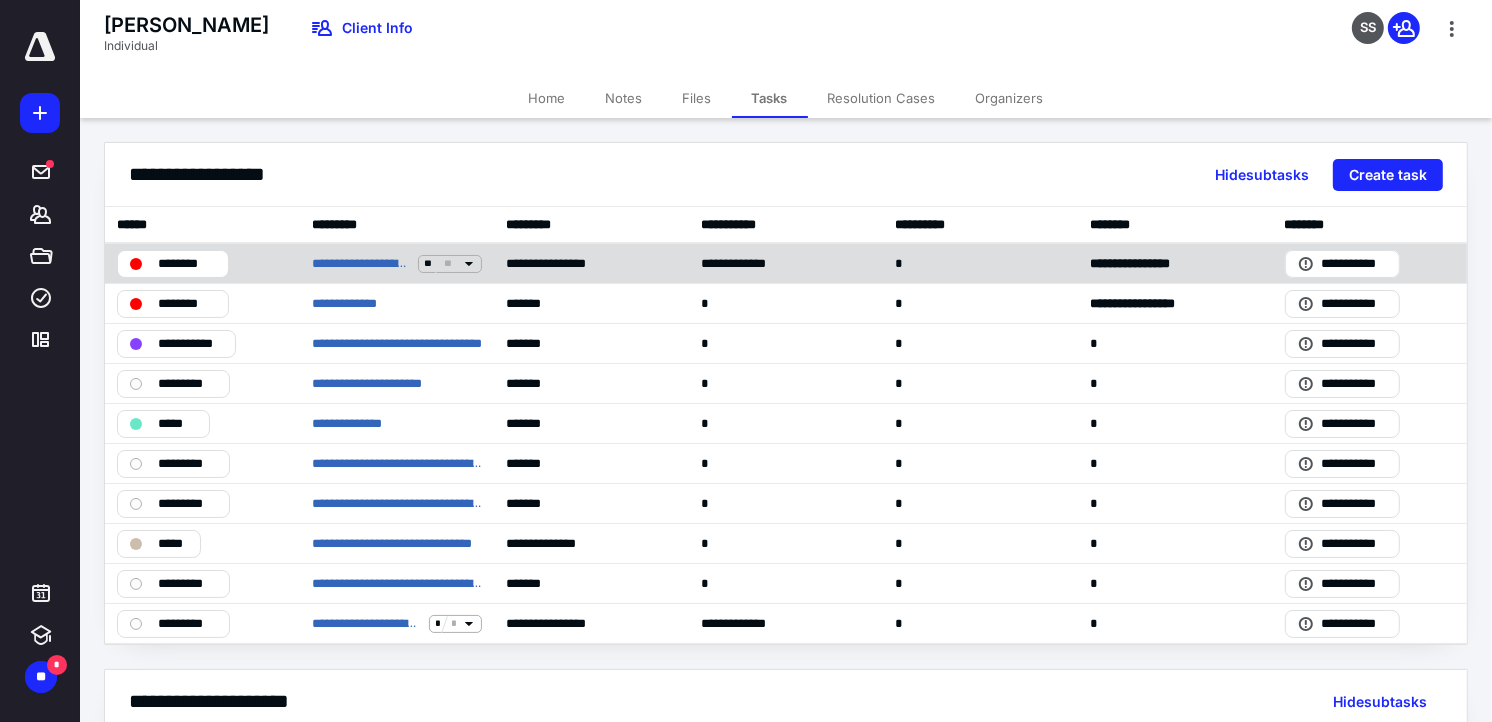 click on "********" at bounding box center [187, 263] 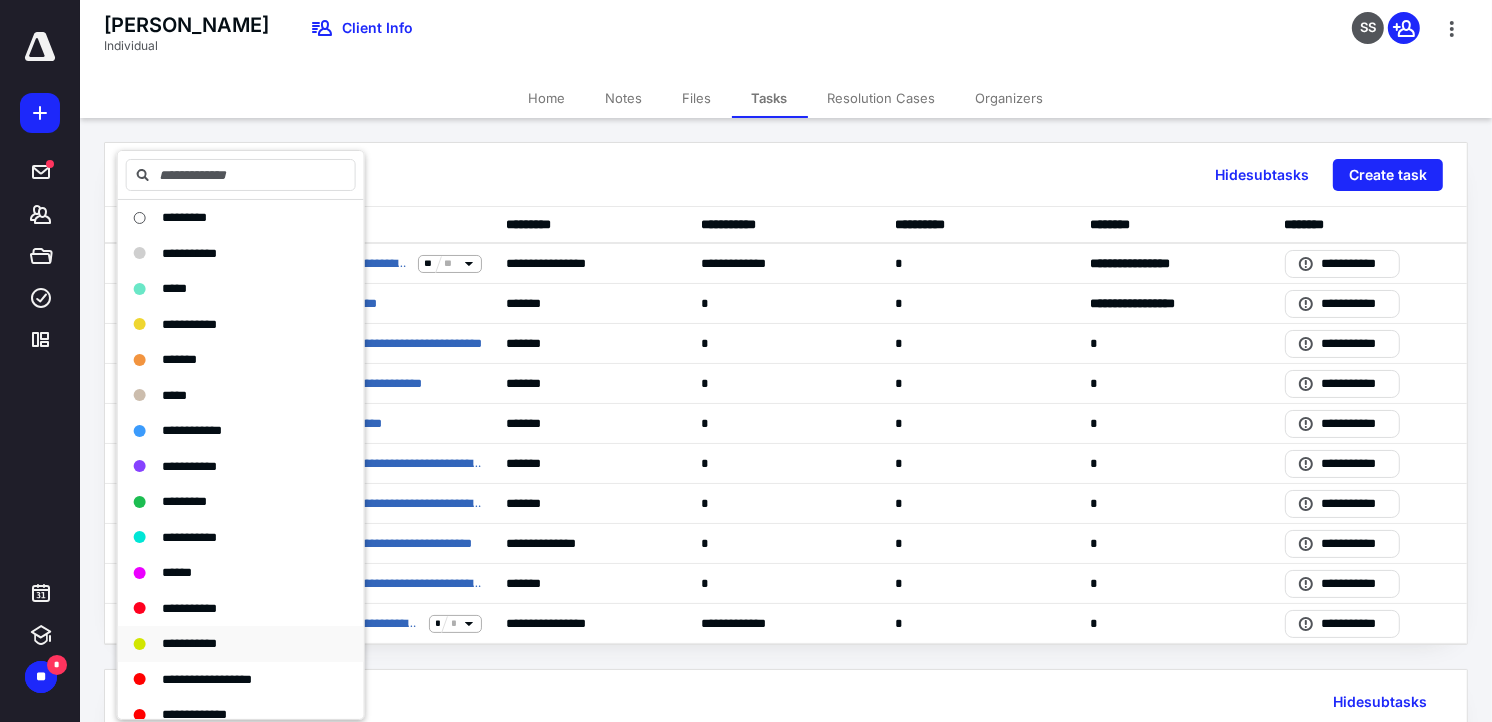 click on "**********" at bounding box center [189, 643] 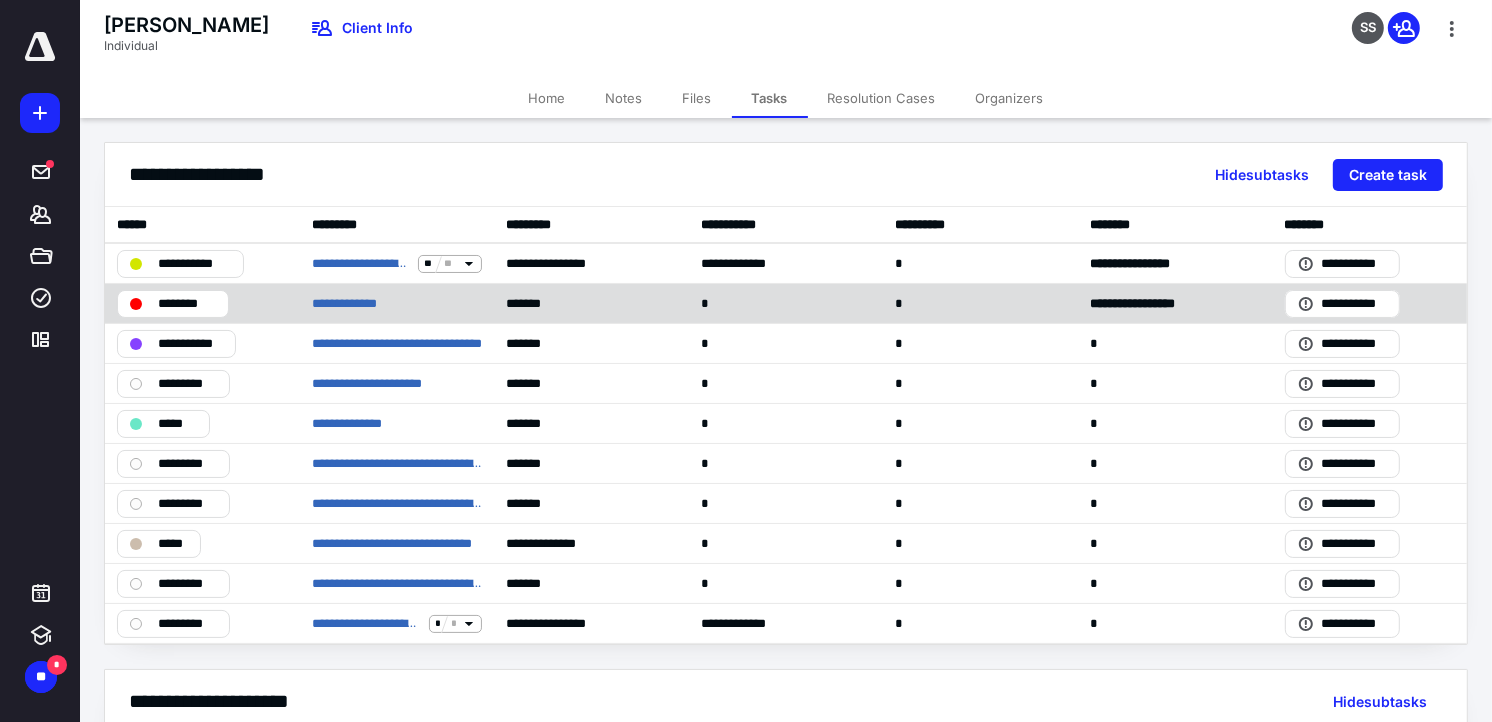 click on "********" at bounding box center (173, 304) 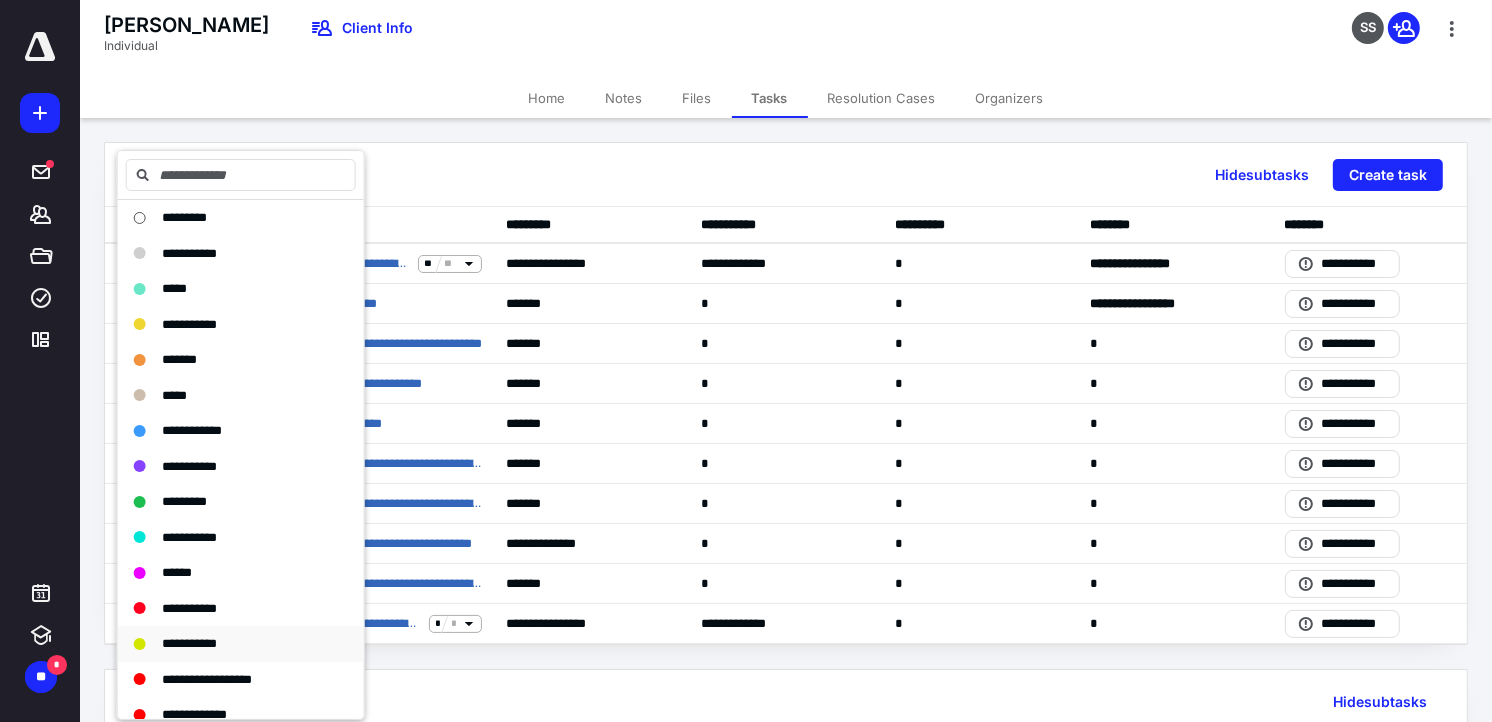 click on "**********" at bounding box center [189, 643] 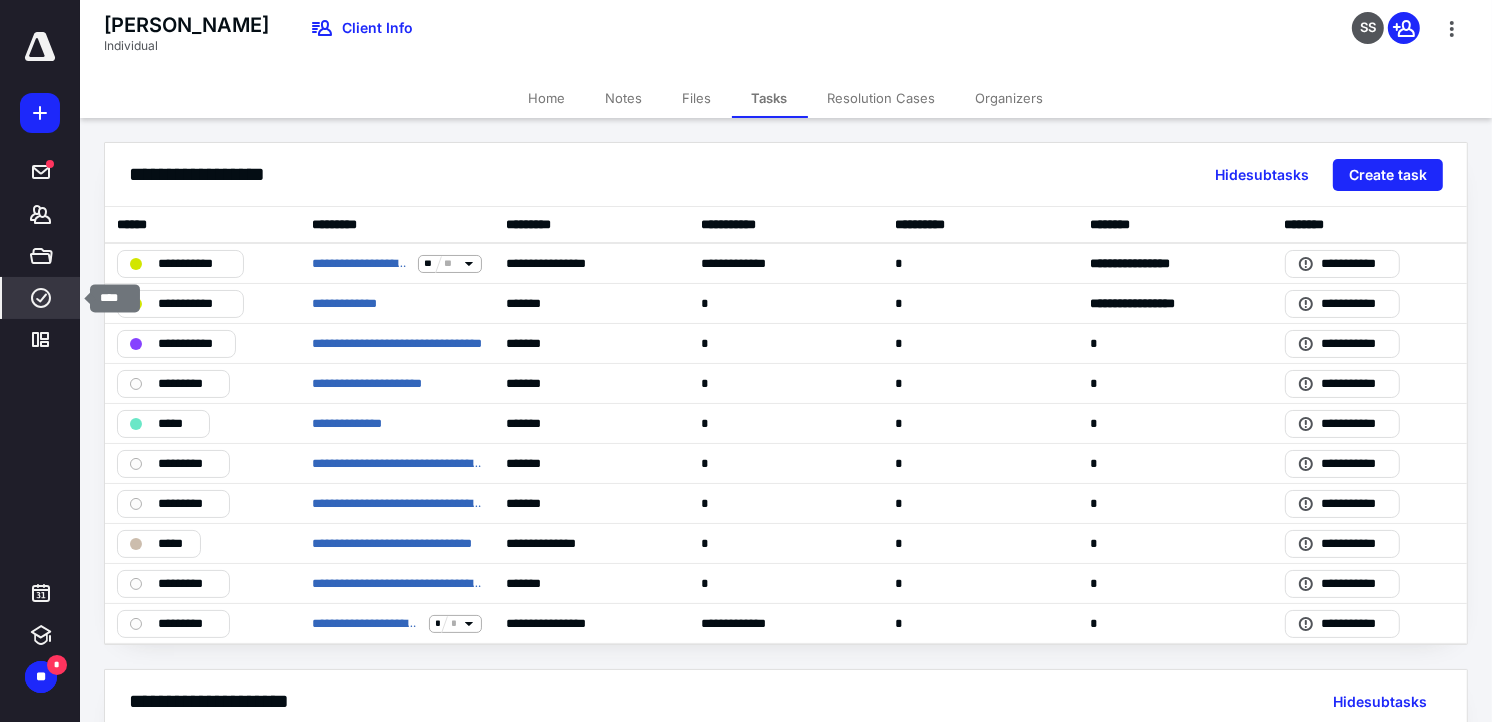 click 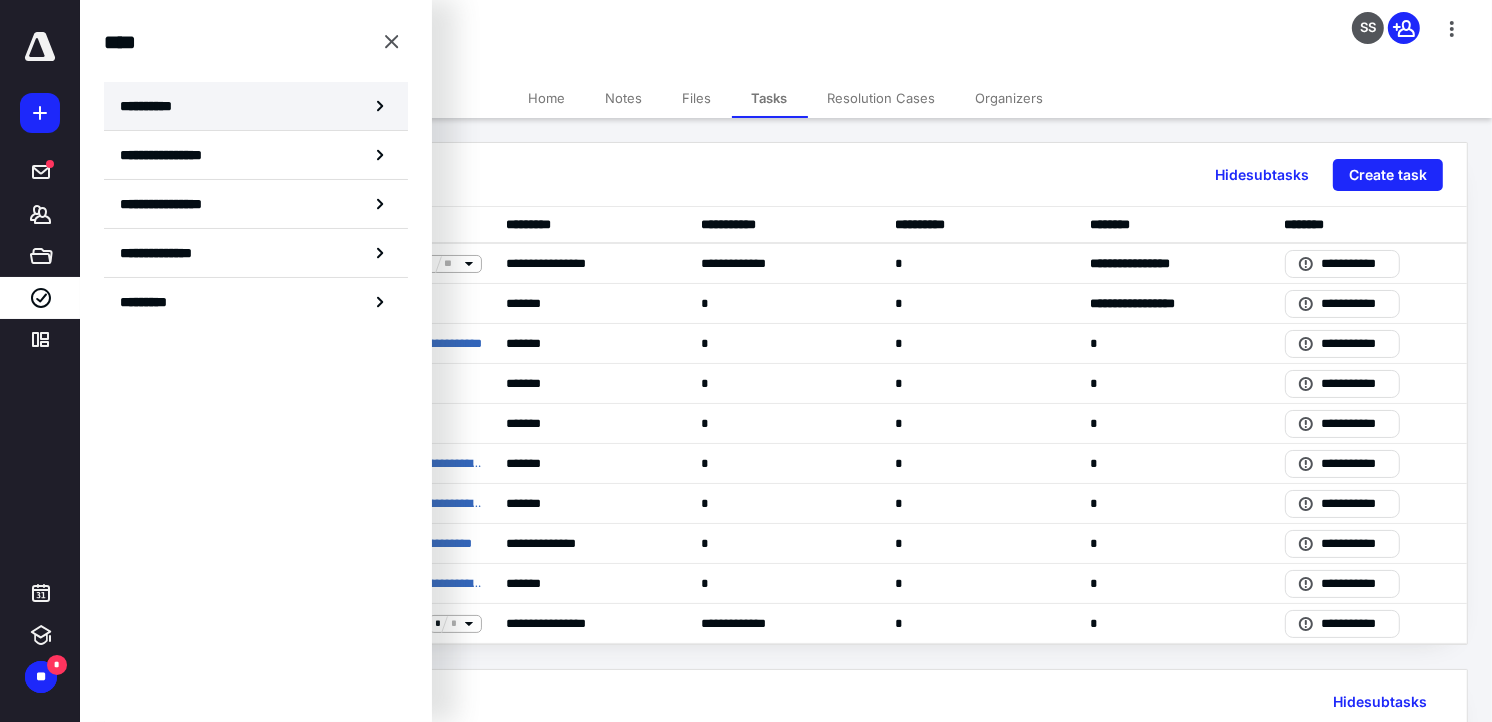 click on "**********" at bounding box center (153, 106) 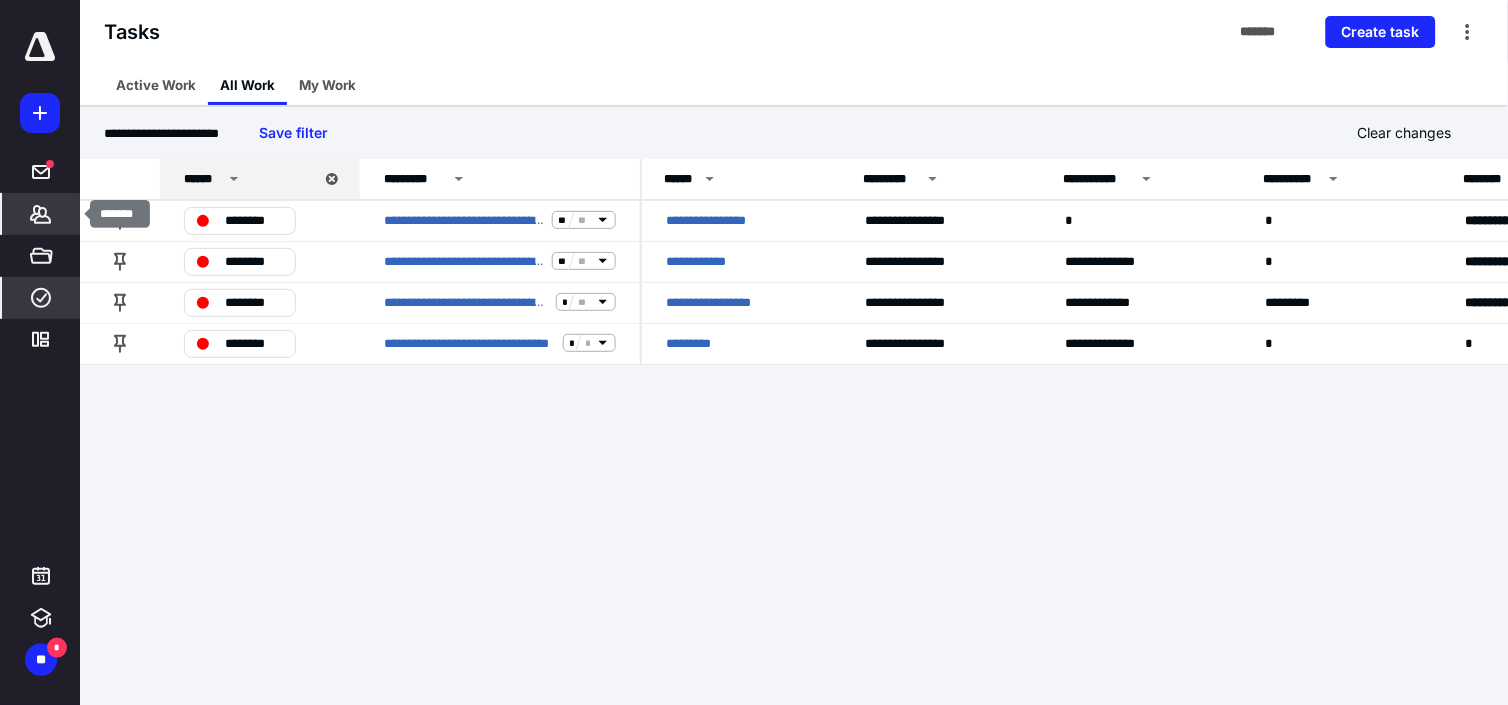 click 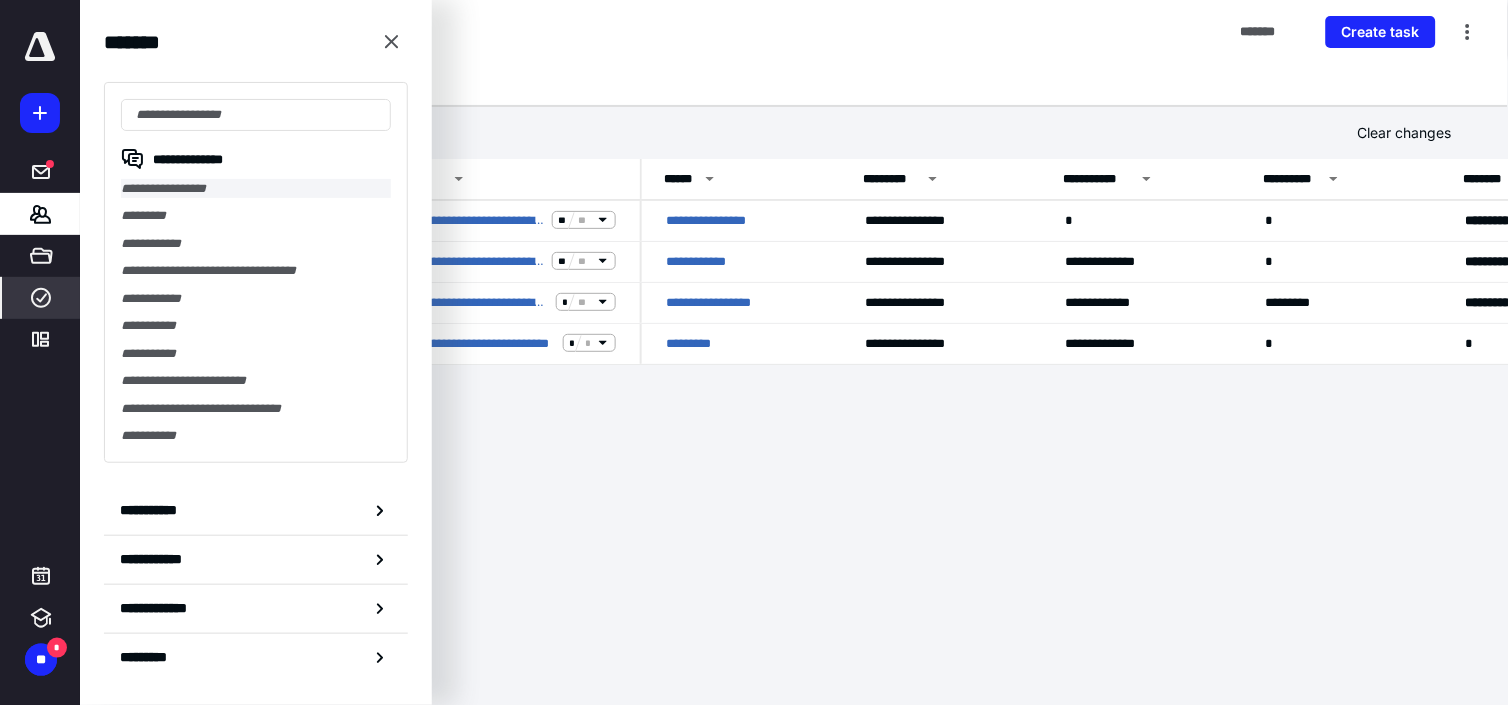 click on "**********" at bounding box center [256, 188] 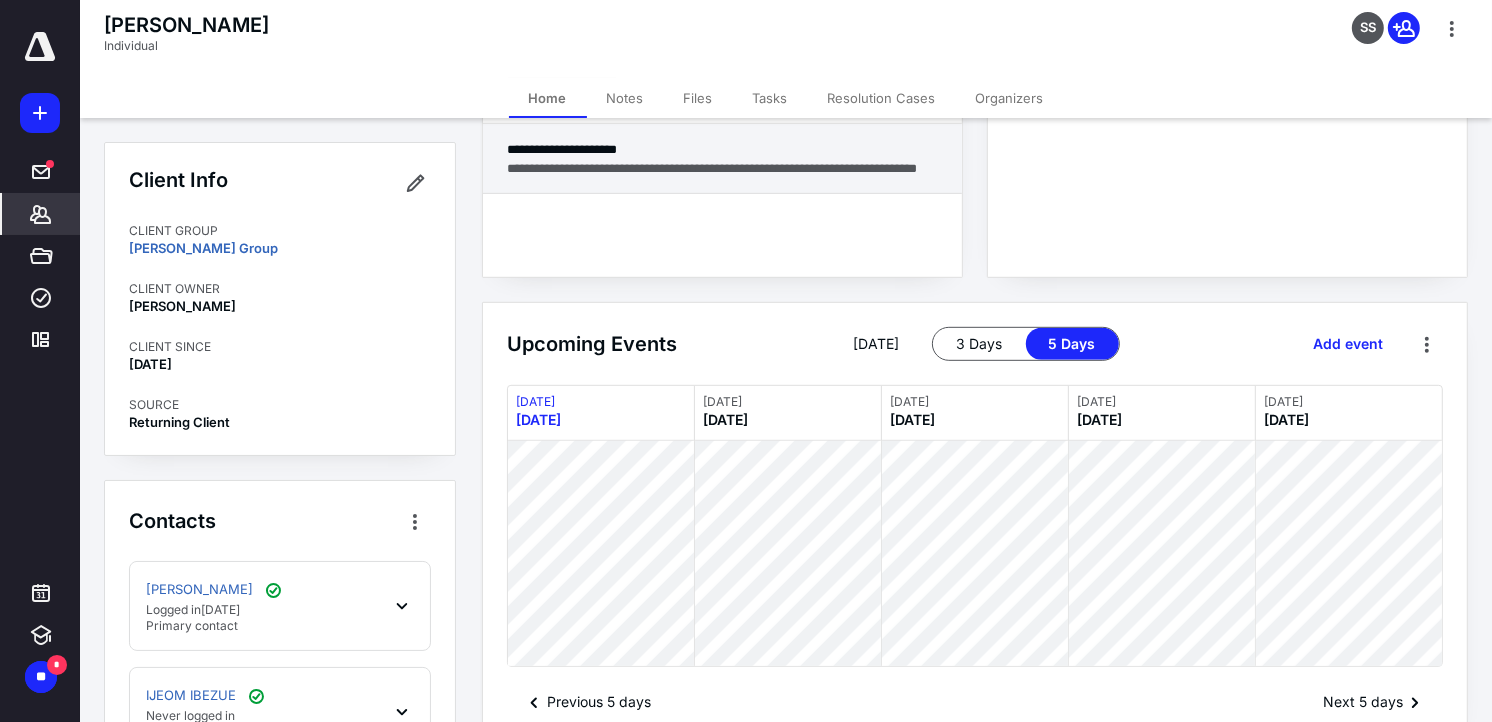scroll, scrollTop: 928, scrollLeft: 0, axis: vertical 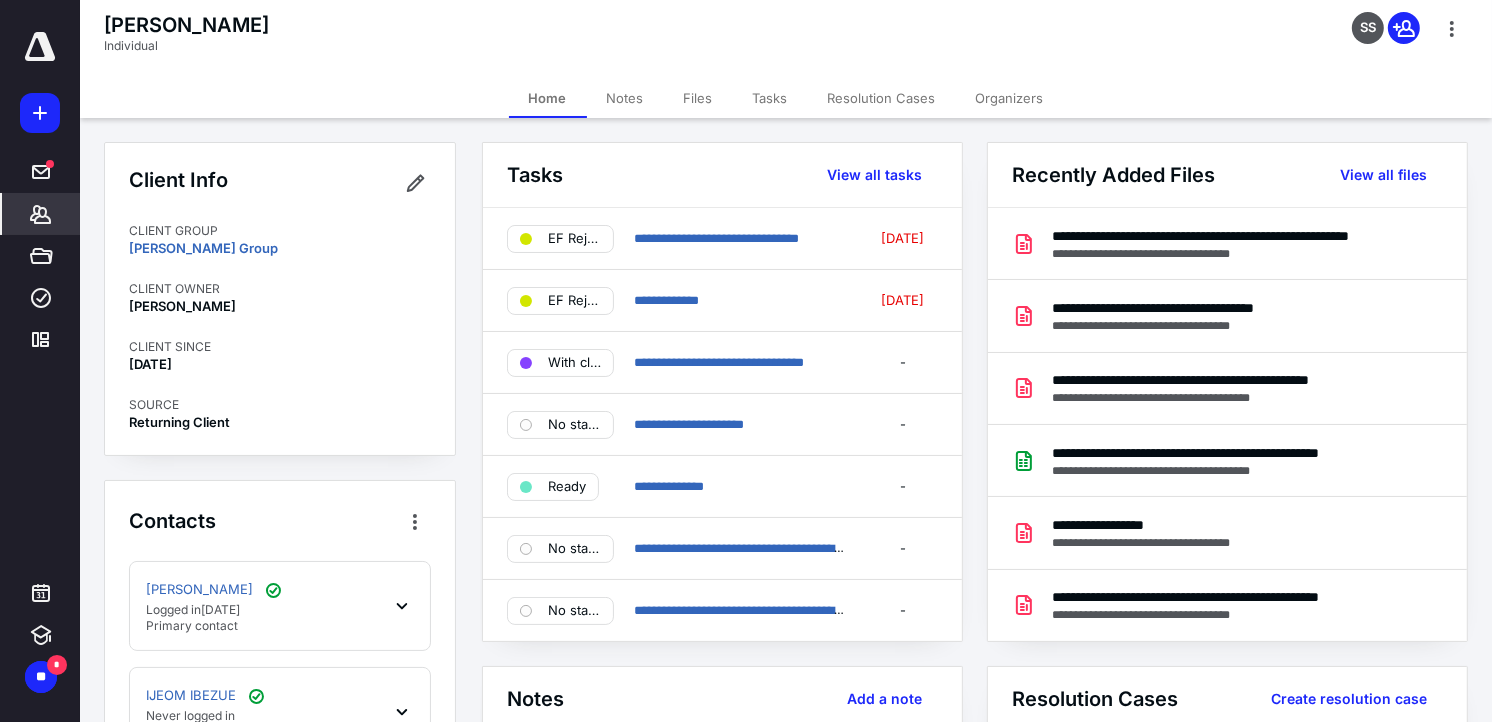 drag, startPoint x: 706, startPoint y: 96, endPoint x: 606, endPoint y: 152, distance: 114.61239 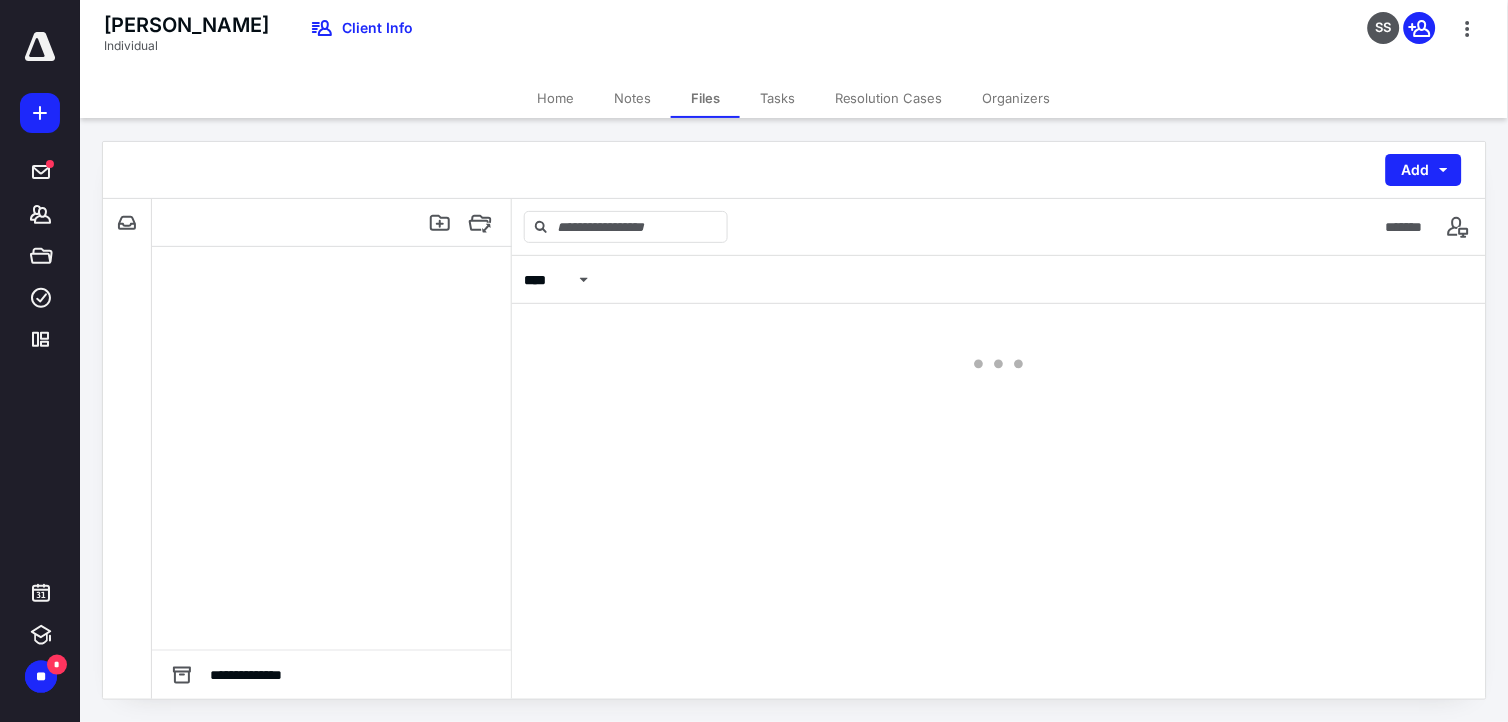 click on "Home" at bounding box center (555, 98) 